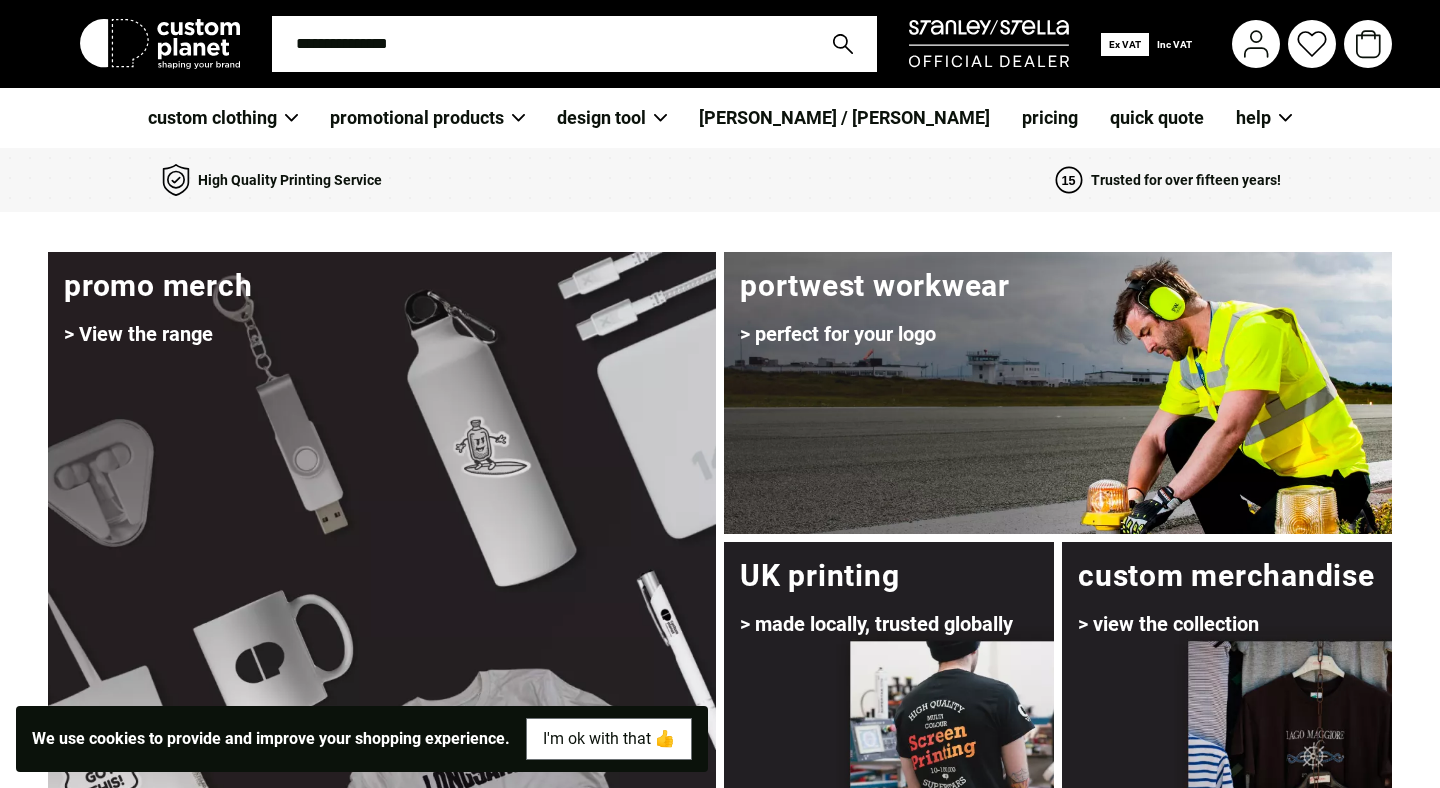 scroll, scrollTop: 0, scrollLeft: 0, axis: both 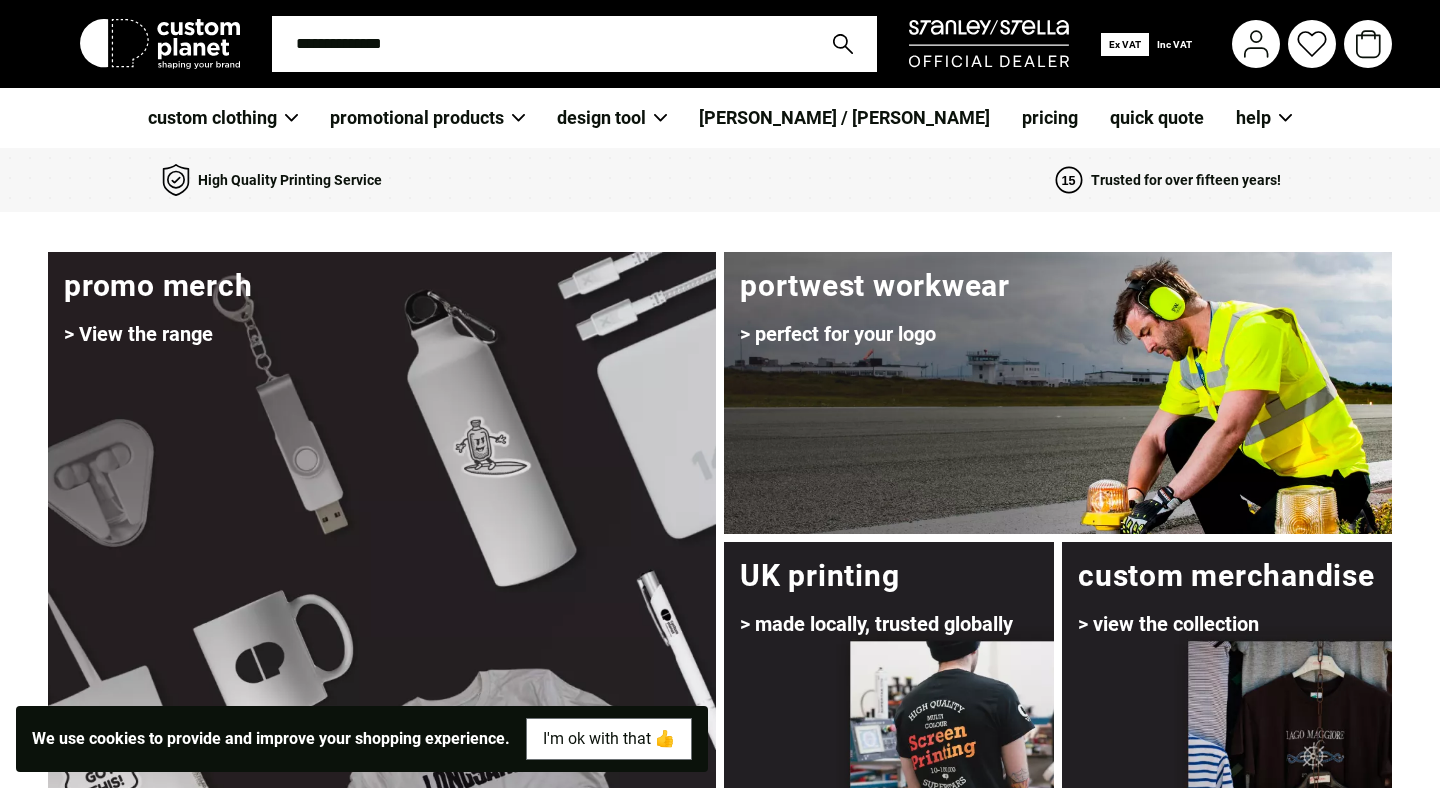 click at bounding box center (540, 44) 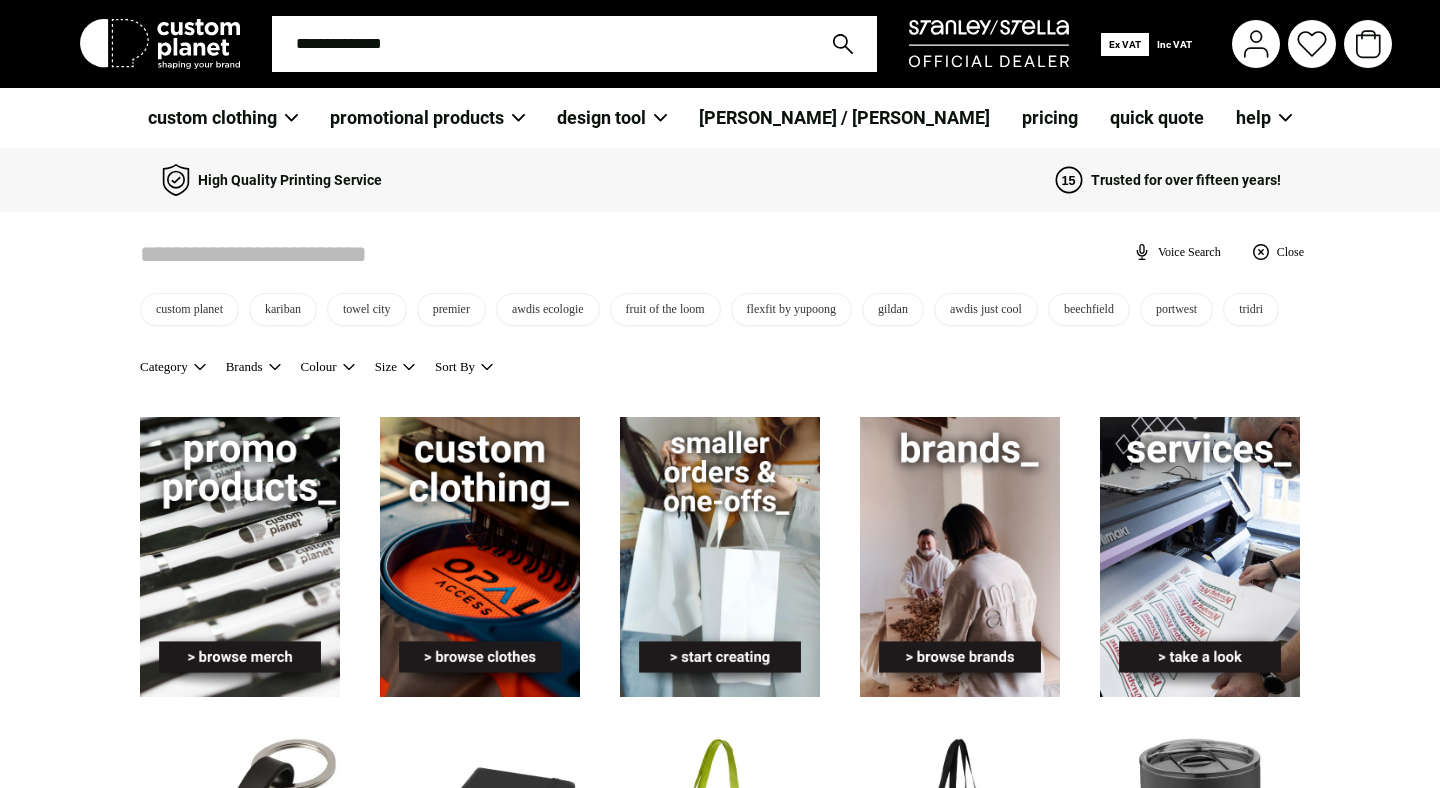 scroll, scrollTop: 0, scrollLeft: 0, axis: both 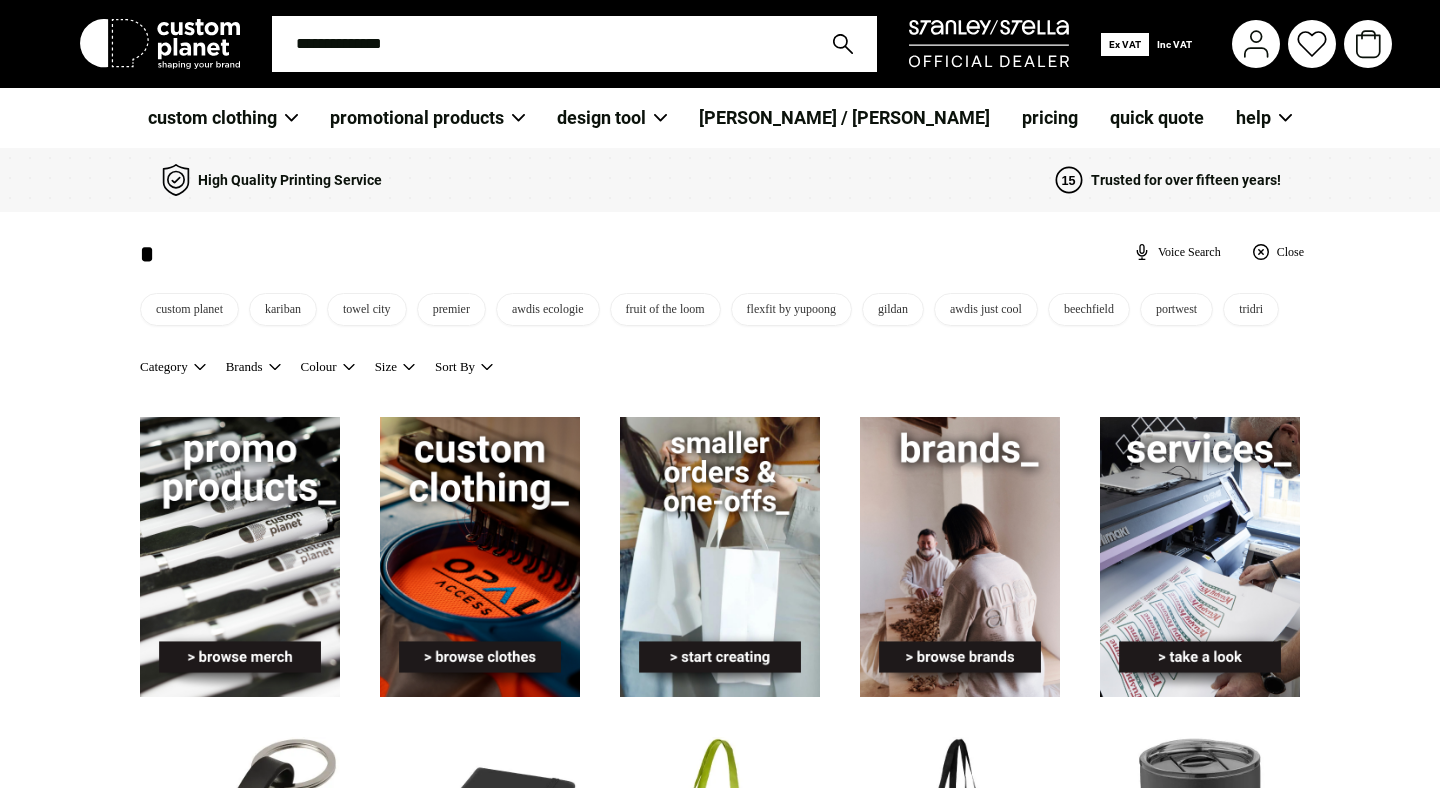 type on "*" 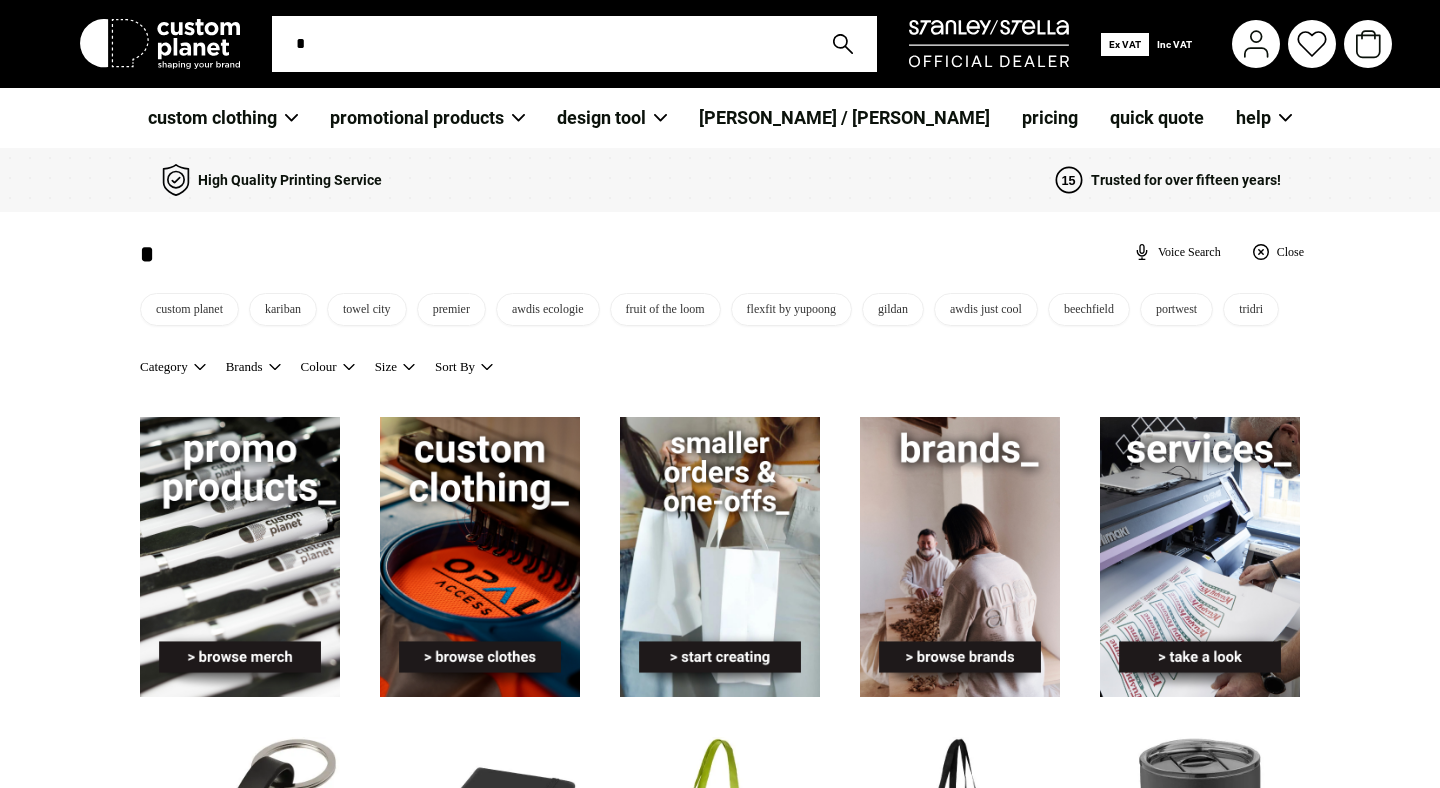 type on "**" 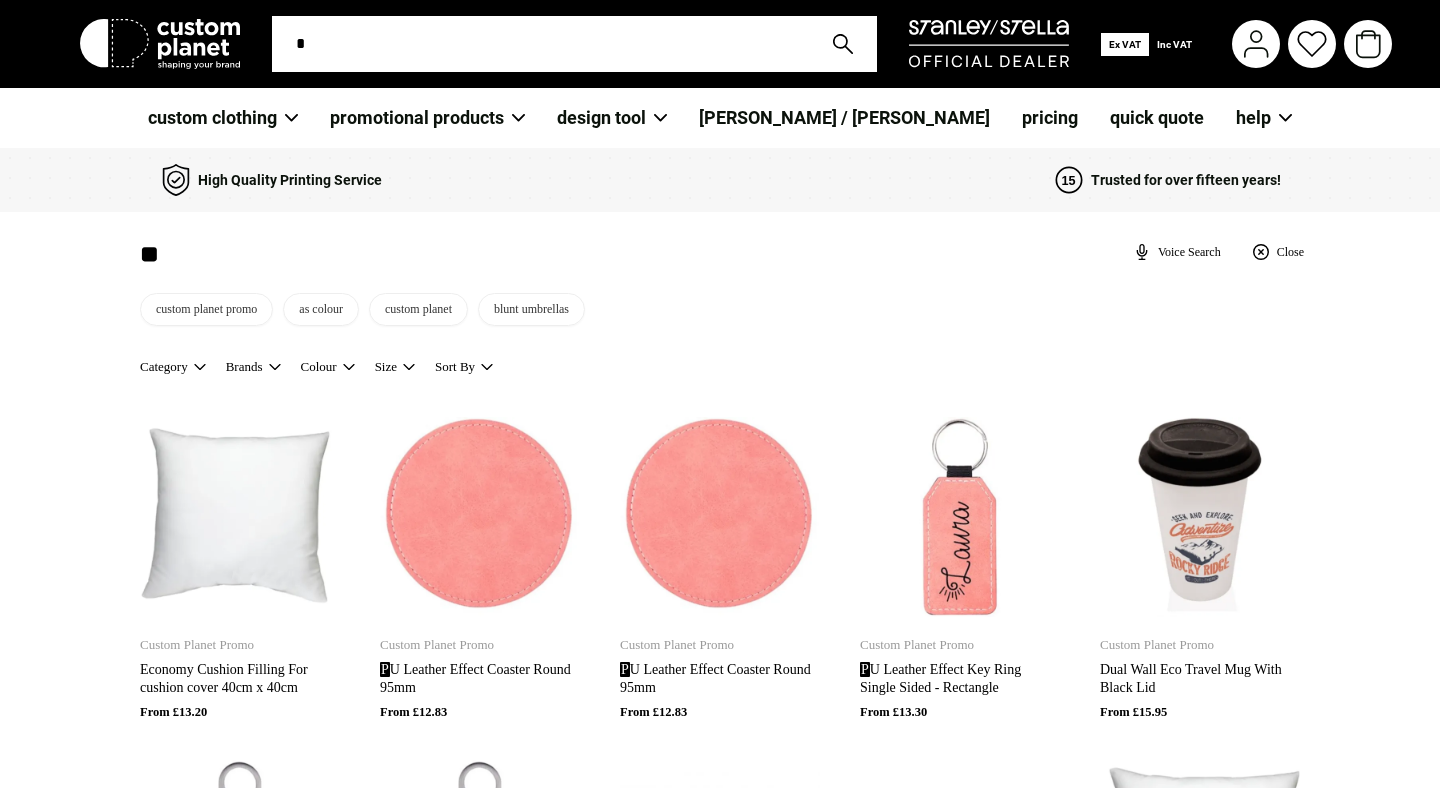 type on "**" 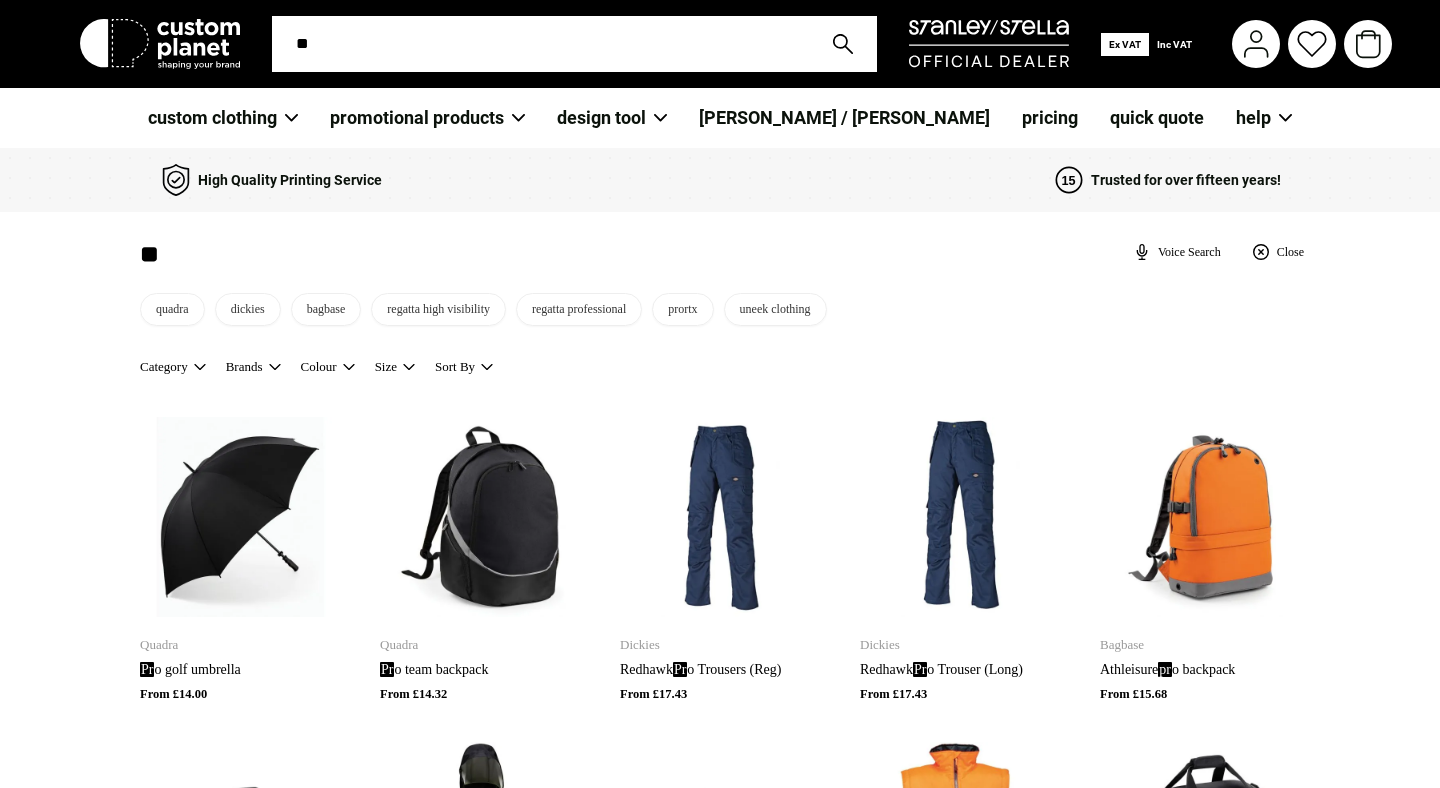 type on "***" 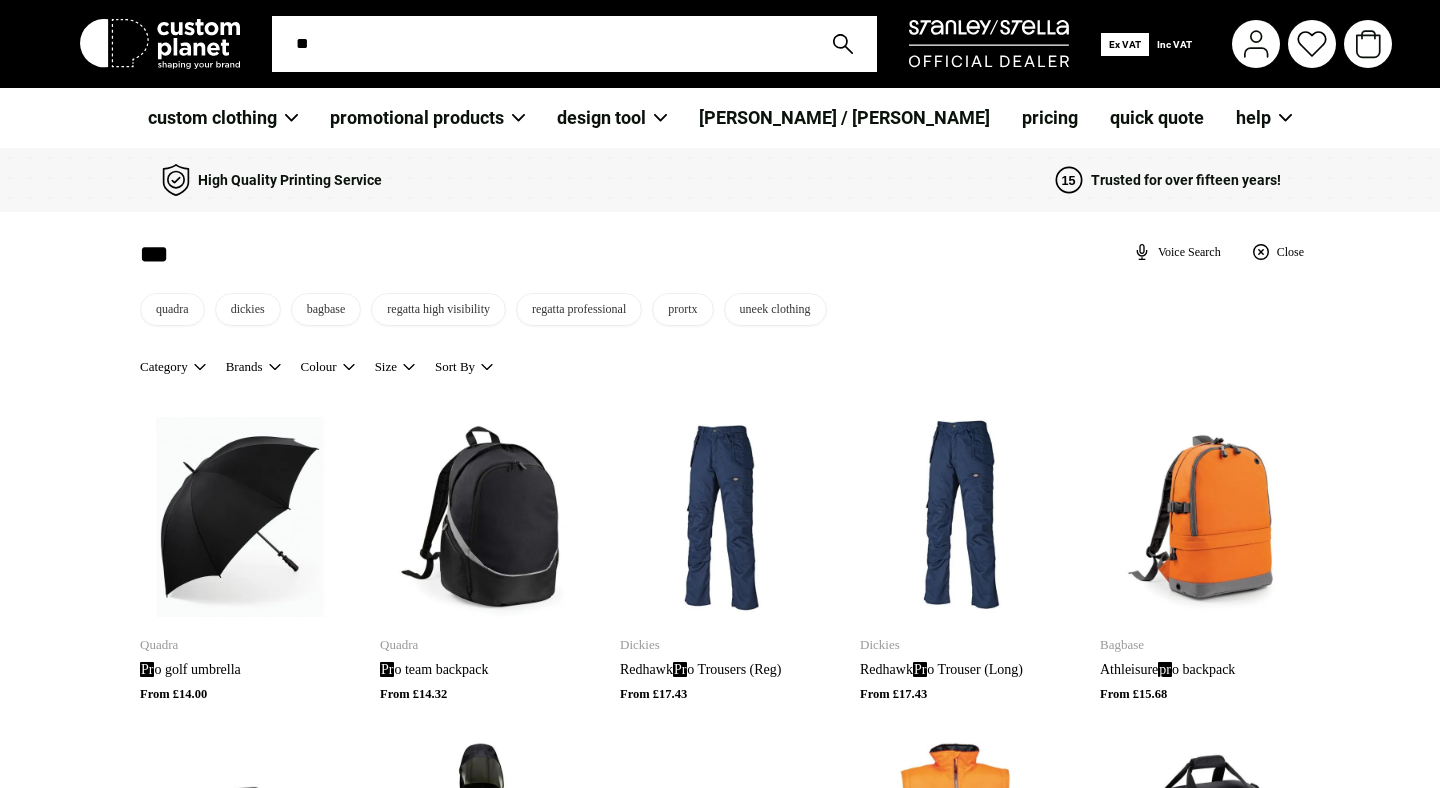 type on "***" 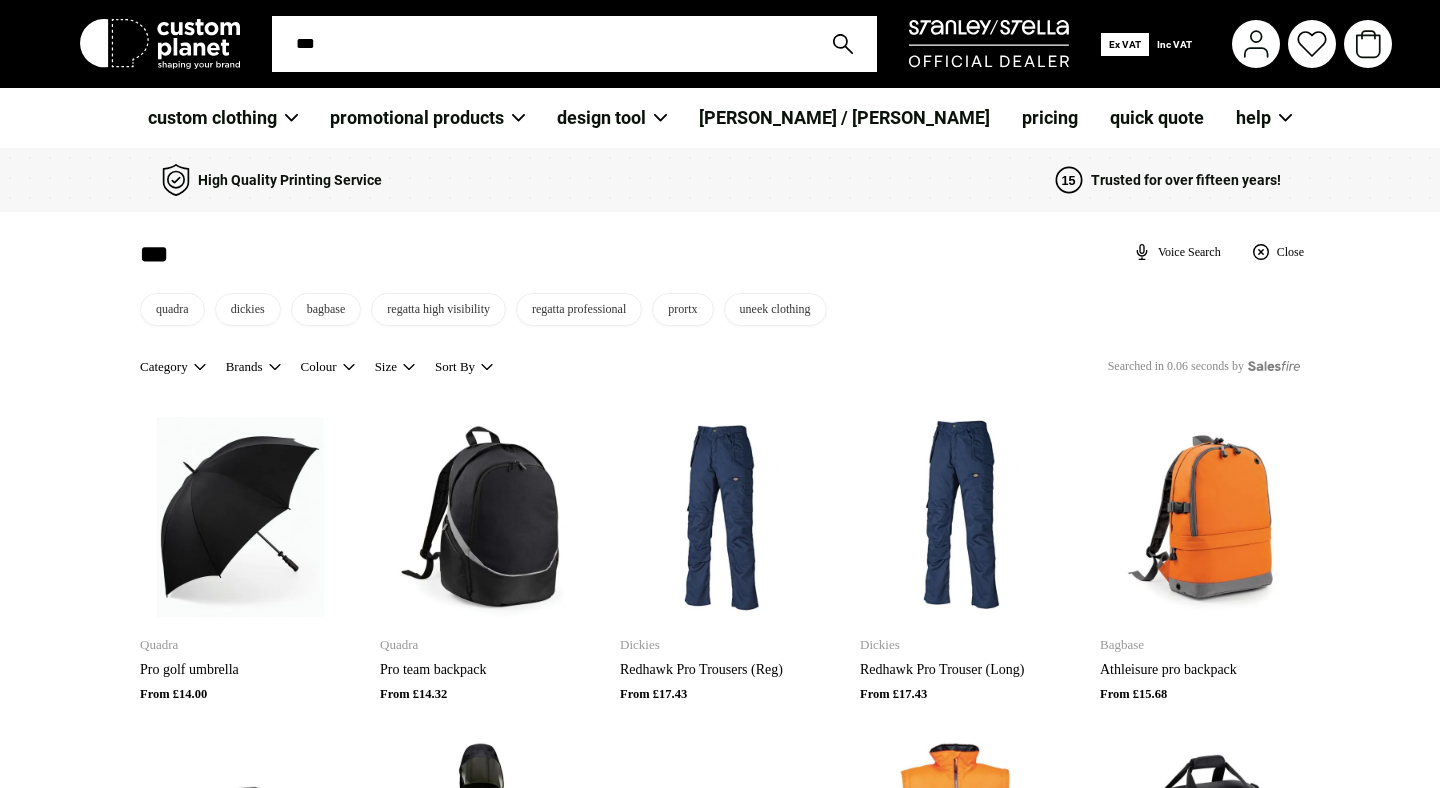 type on "****" 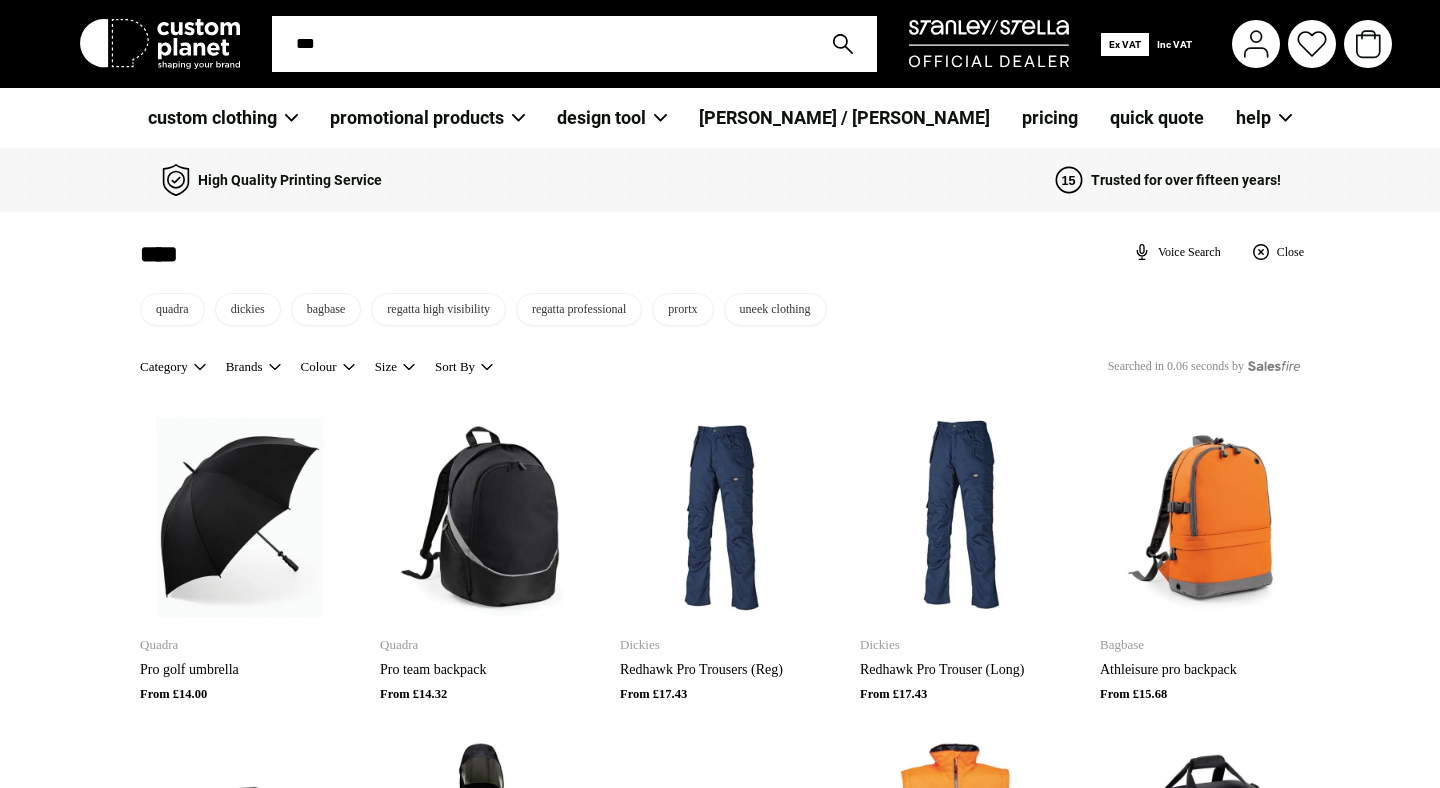 type on "****" 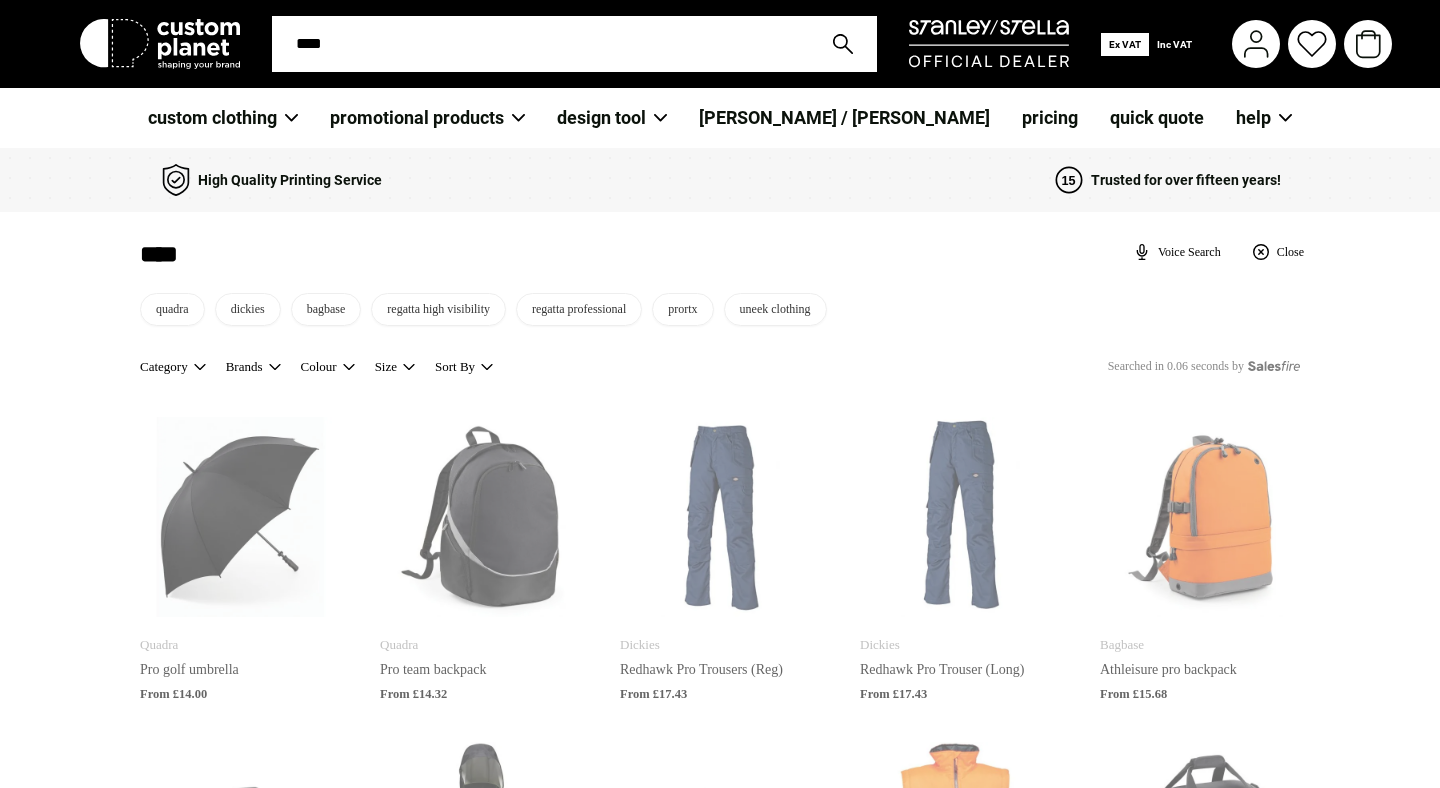 type on "*****" 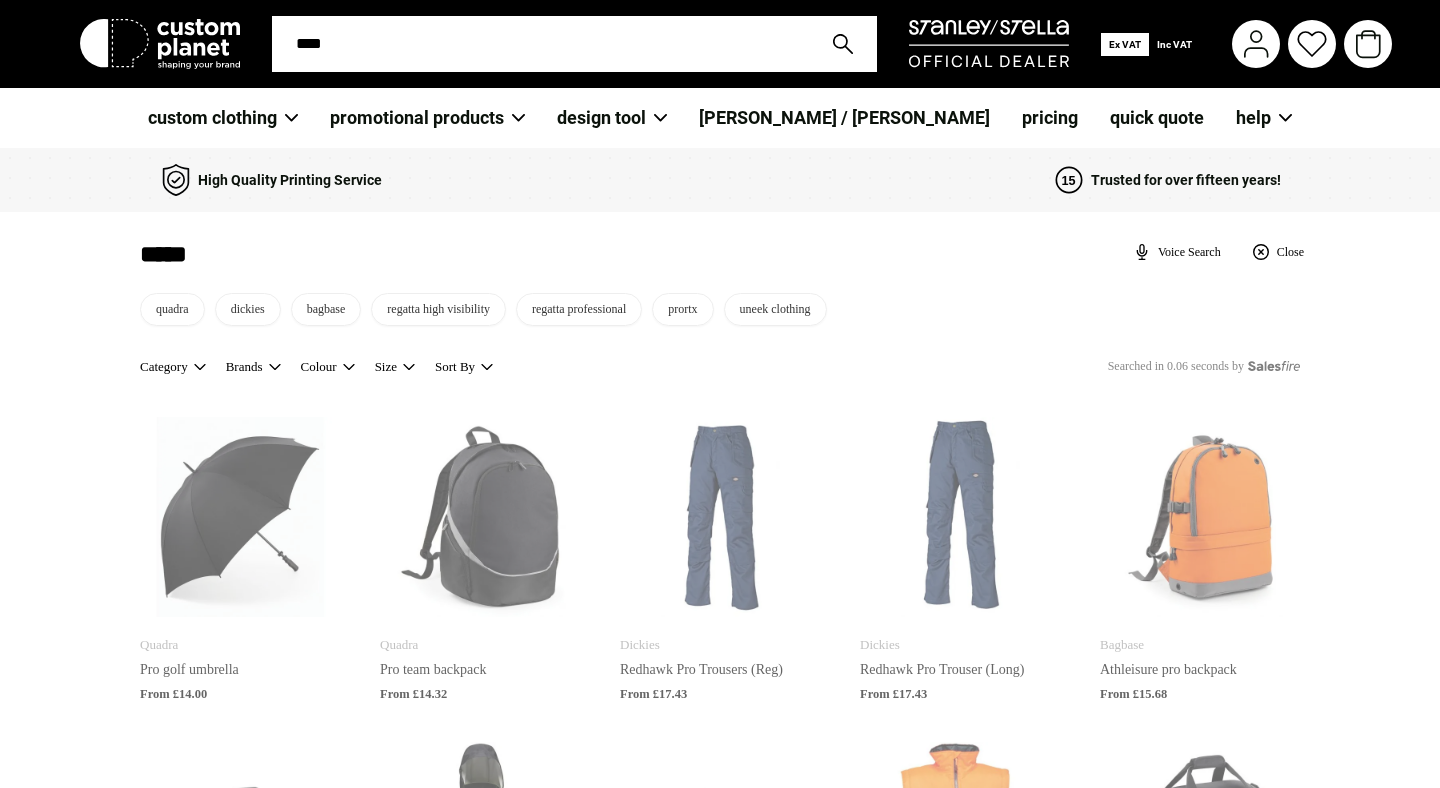 type on "*****" 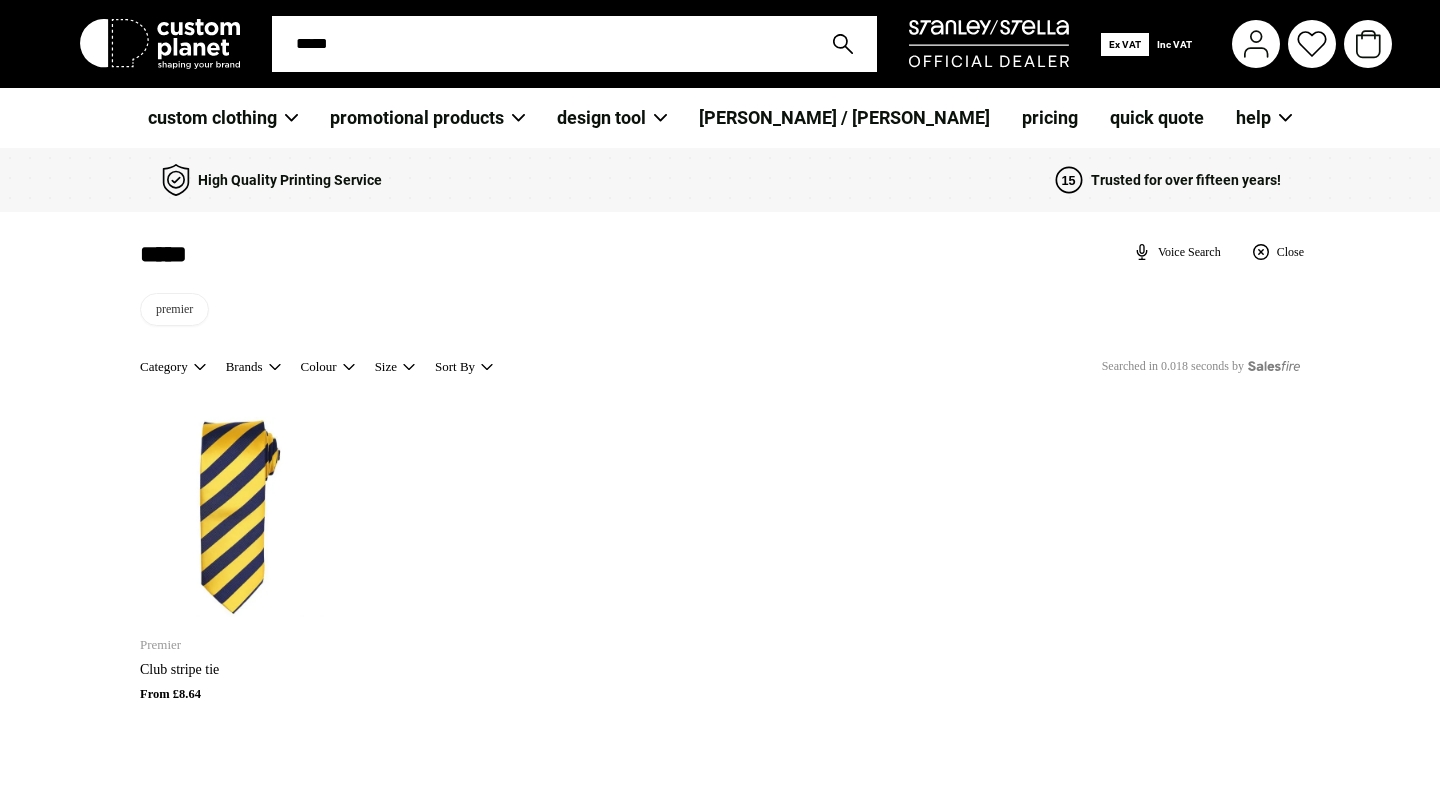 type on "****" 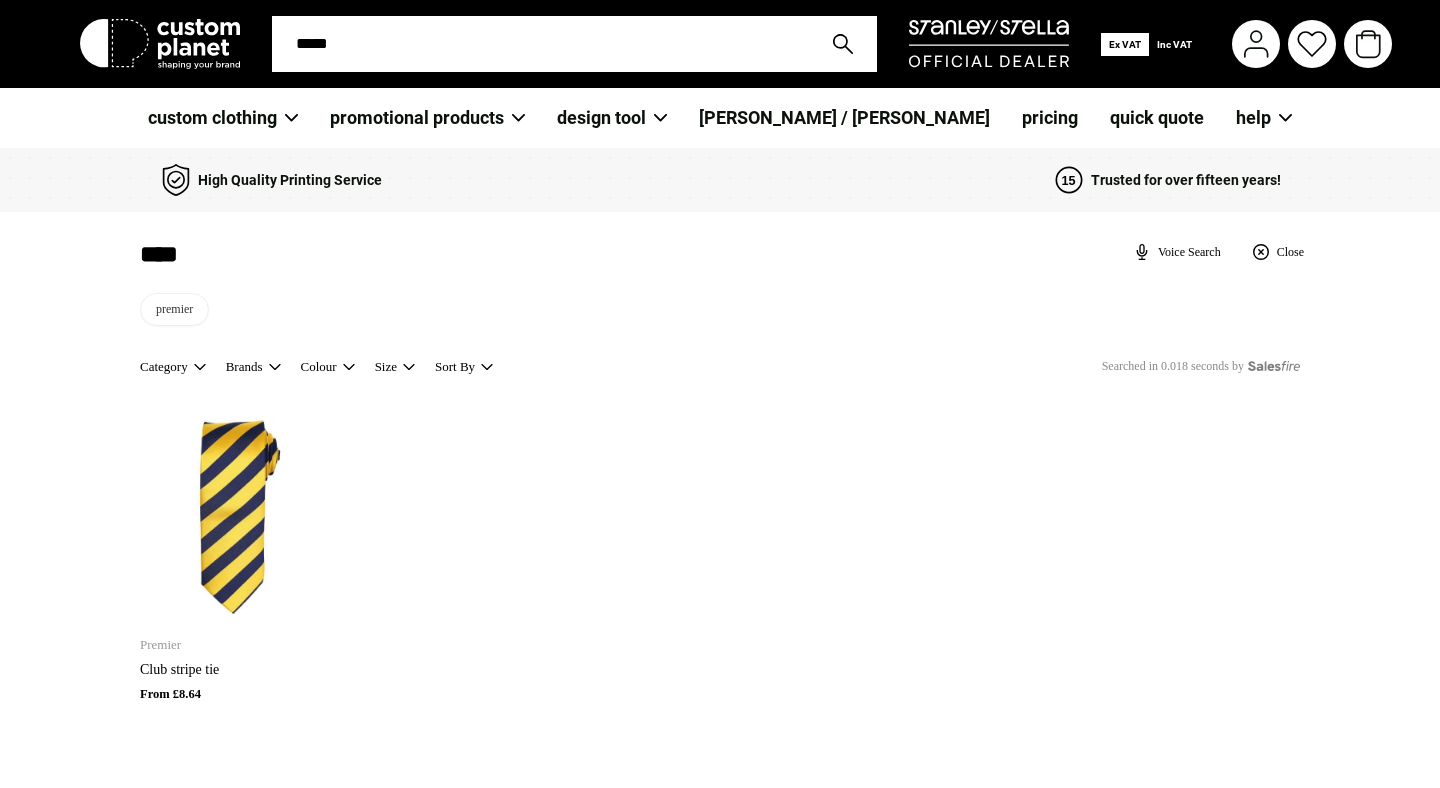 type on "****" 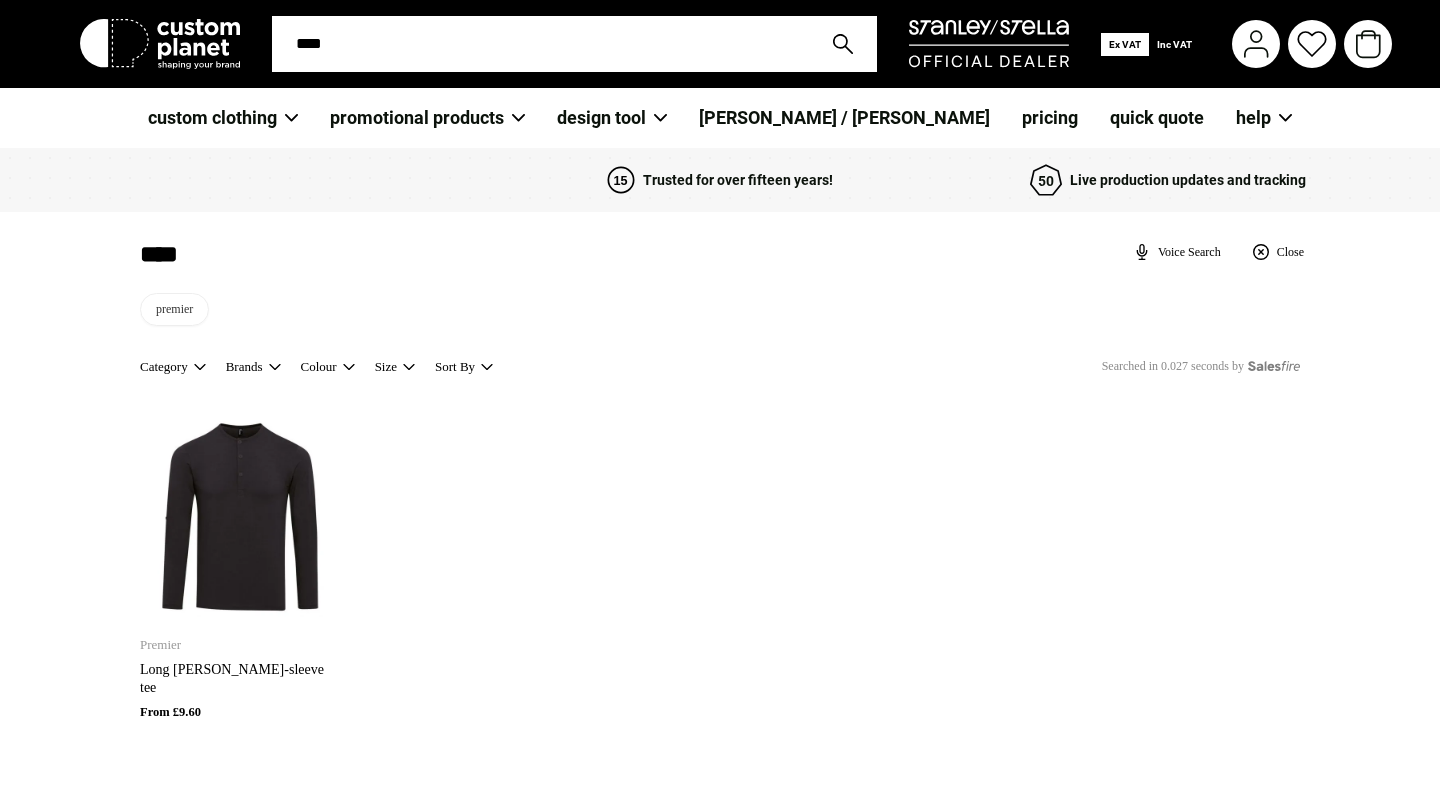 type on "***" 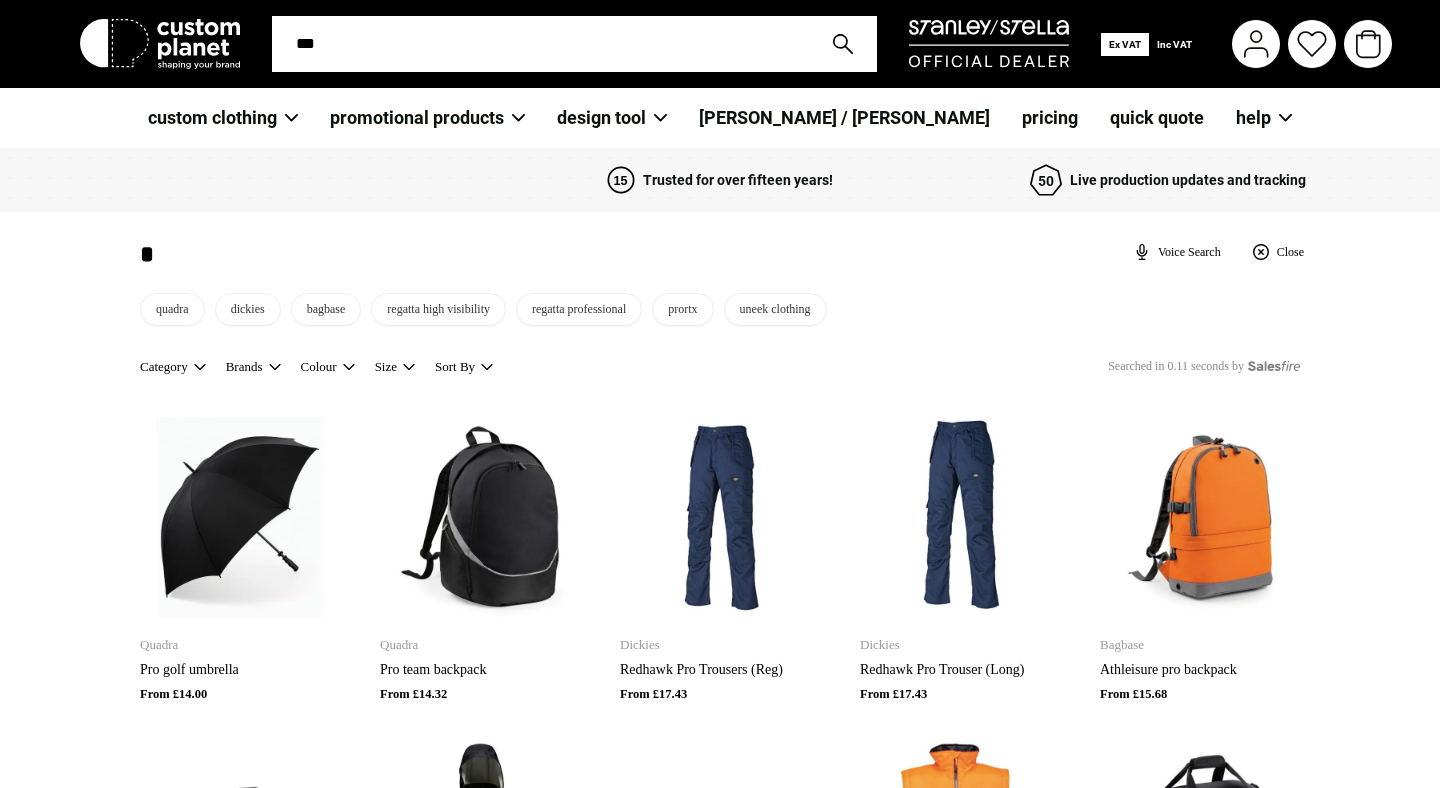 type on "*" 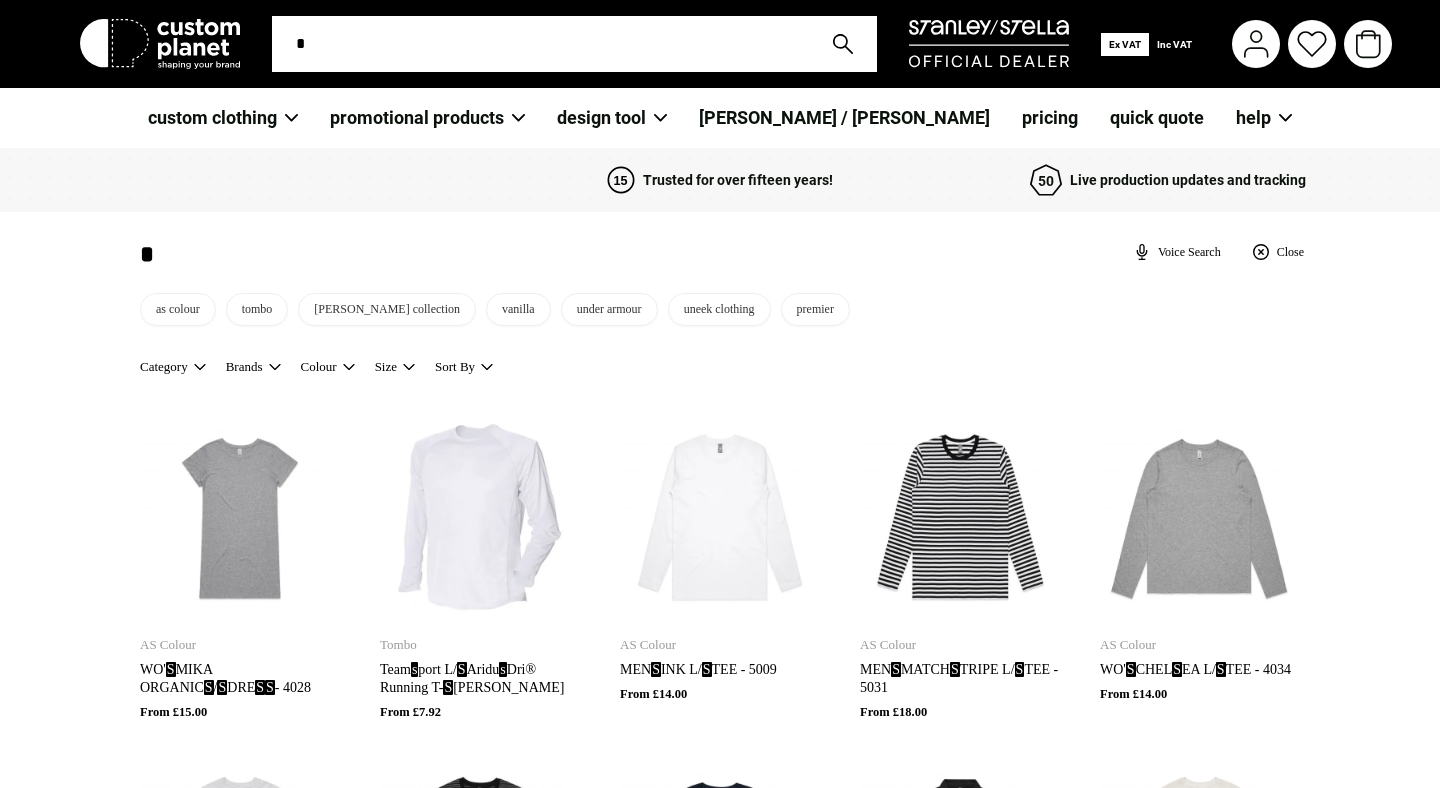 type on "**" 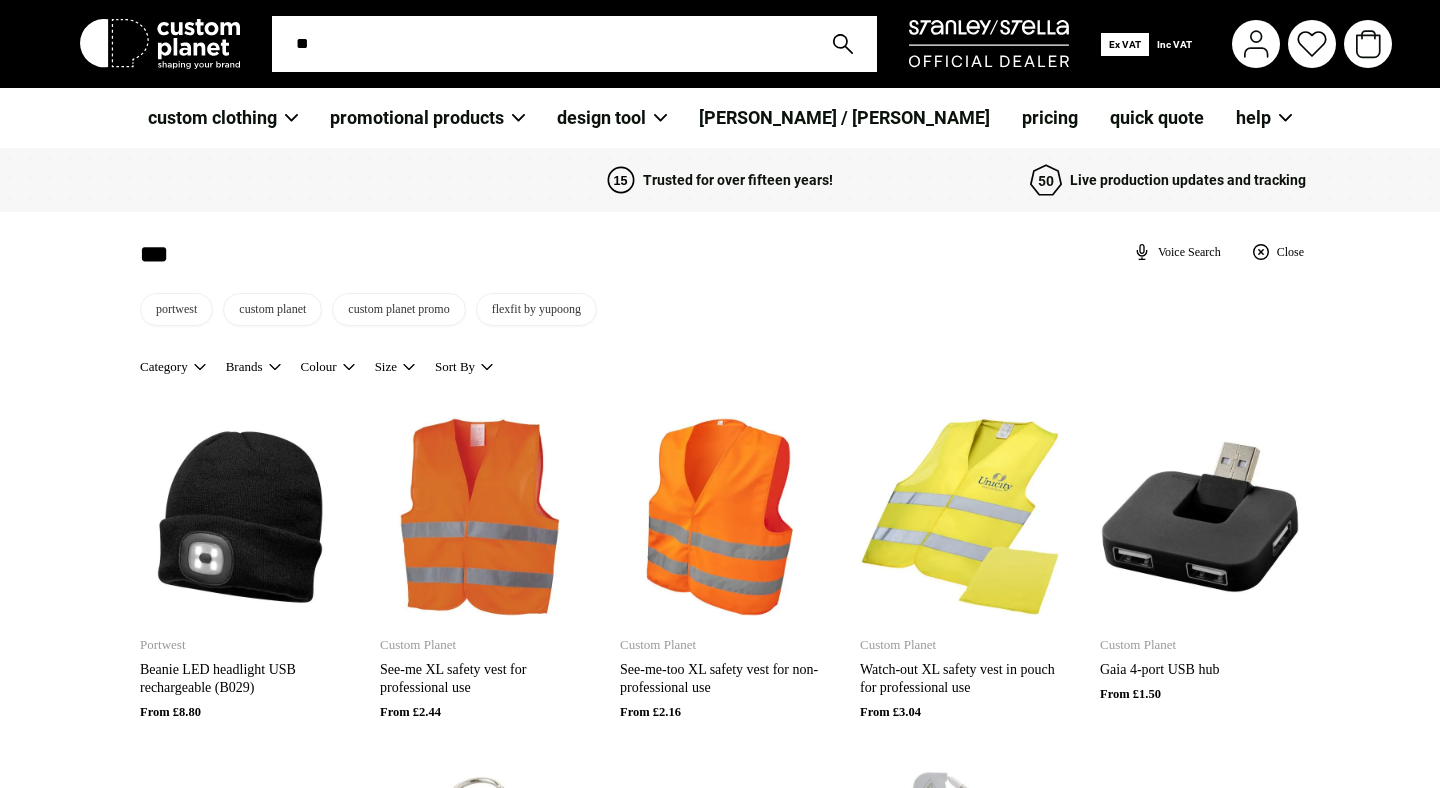 type on "***" 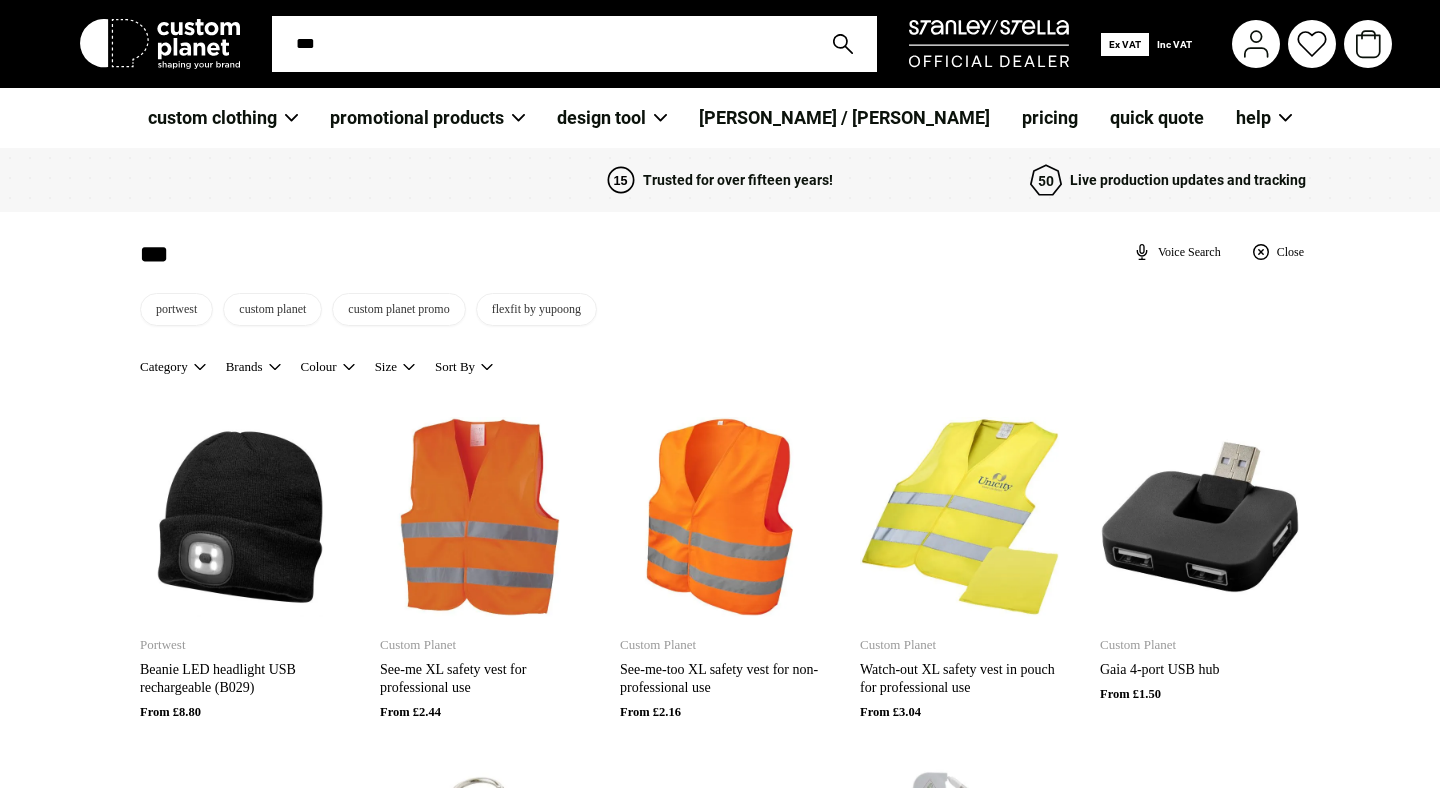 type on "****" 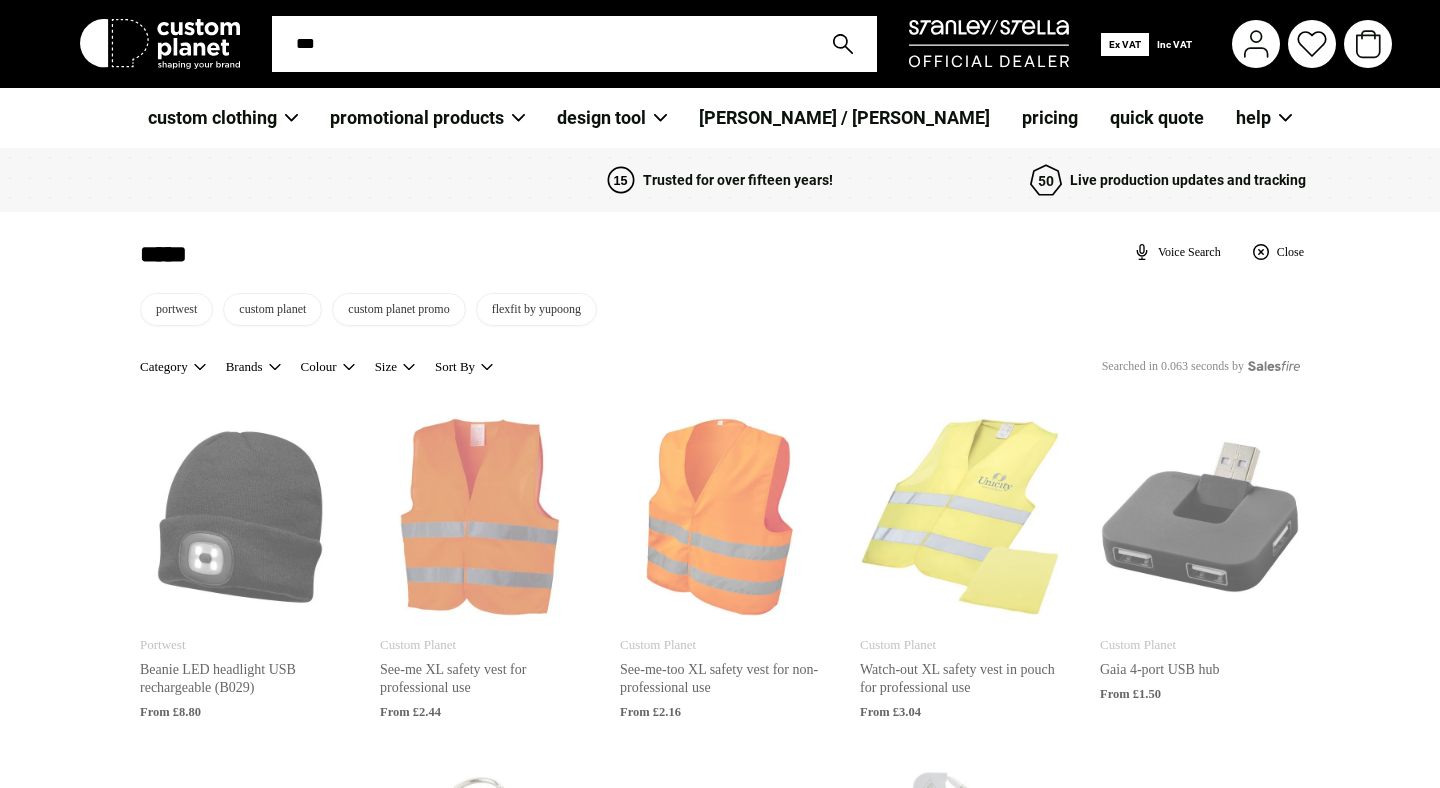 type on "*****" 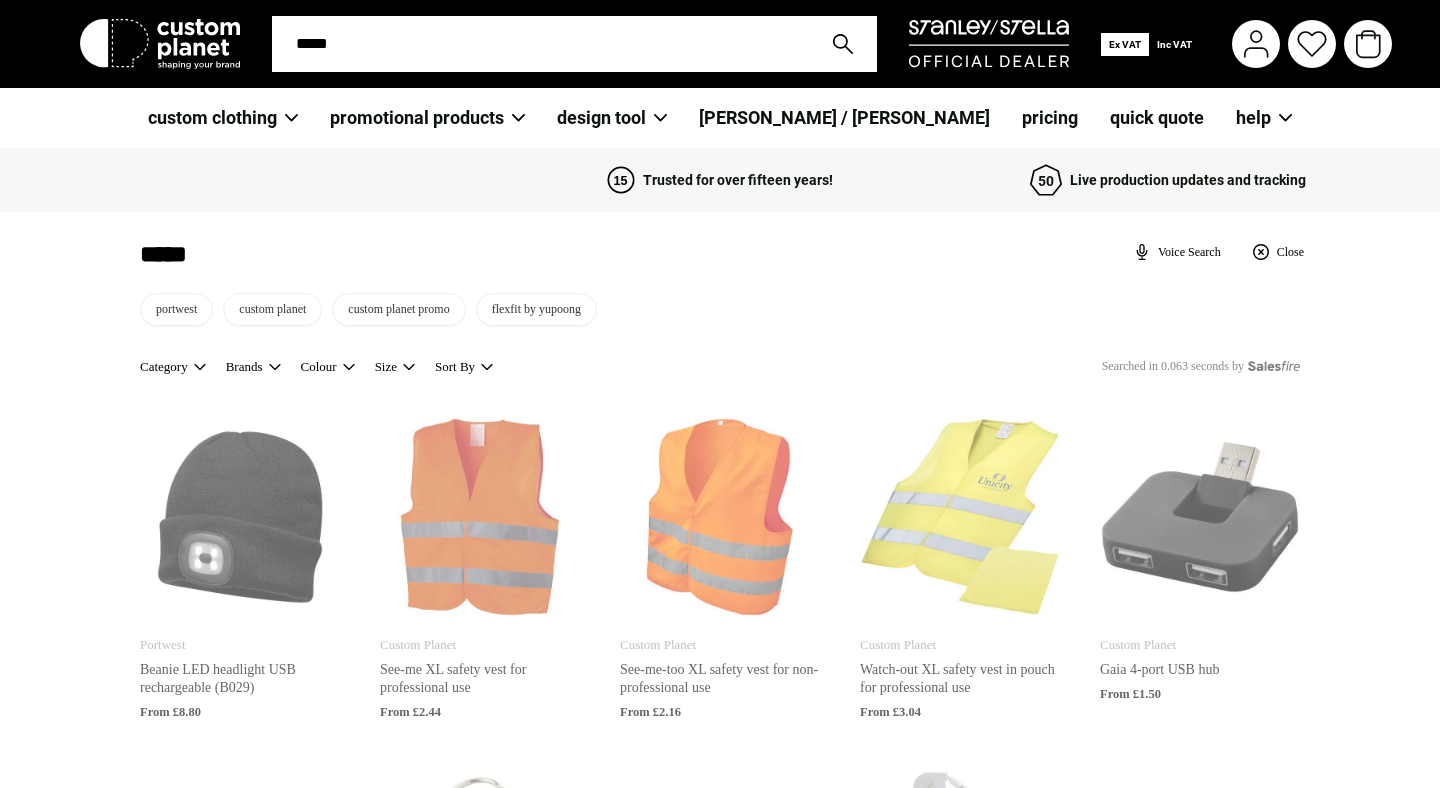 type on "******" 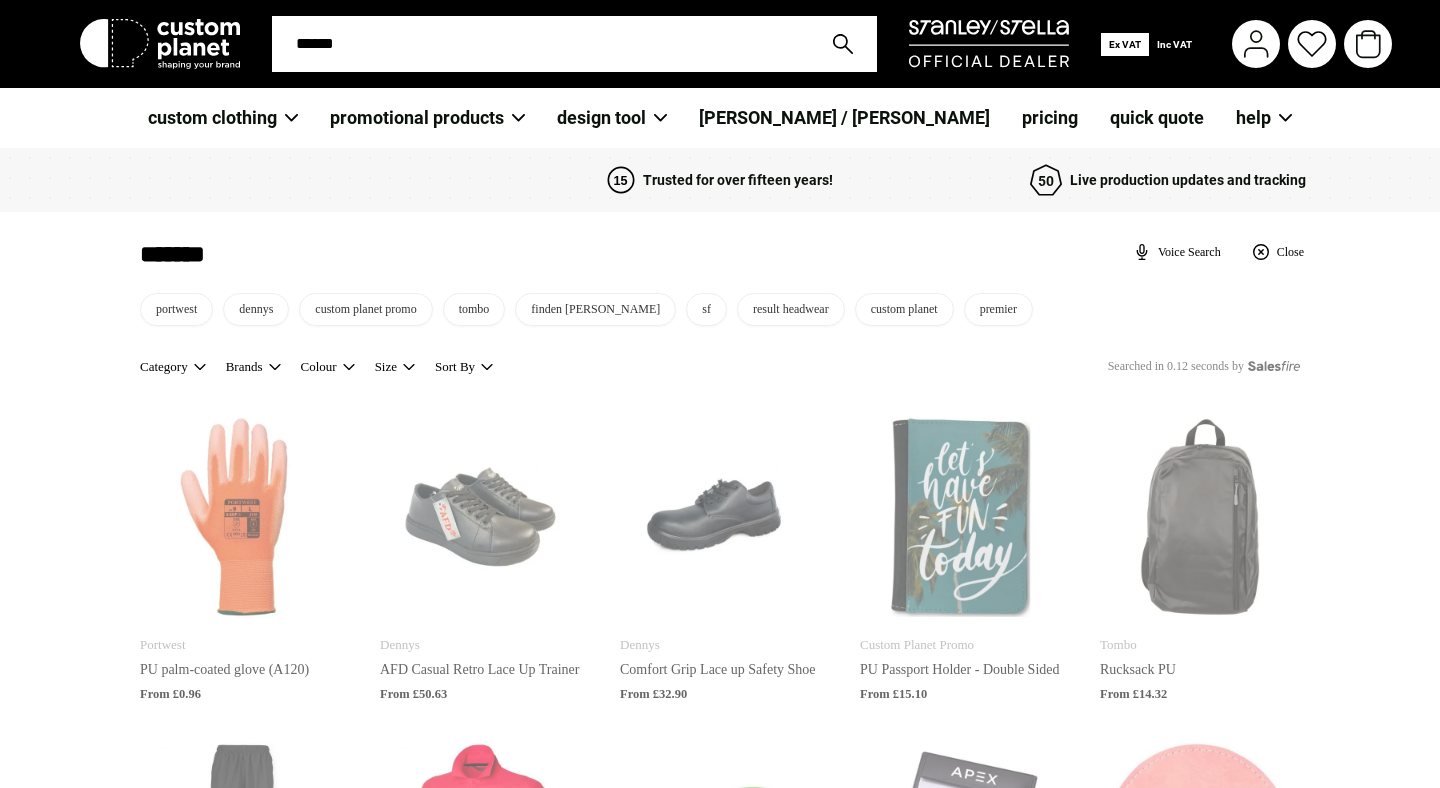 type on "*******" 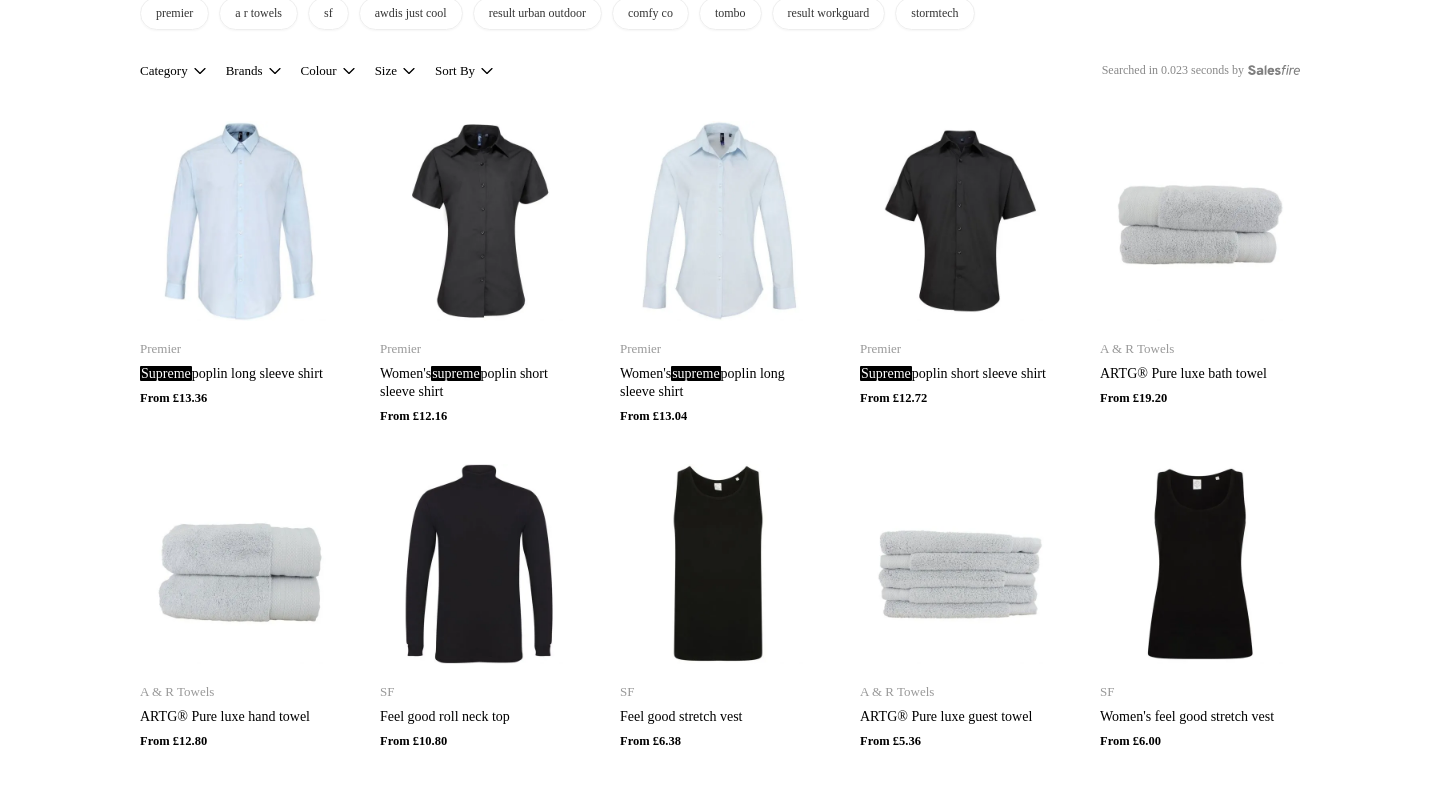 scroll, scrollTop: 289, scrollLeft: 0, axis: vertical 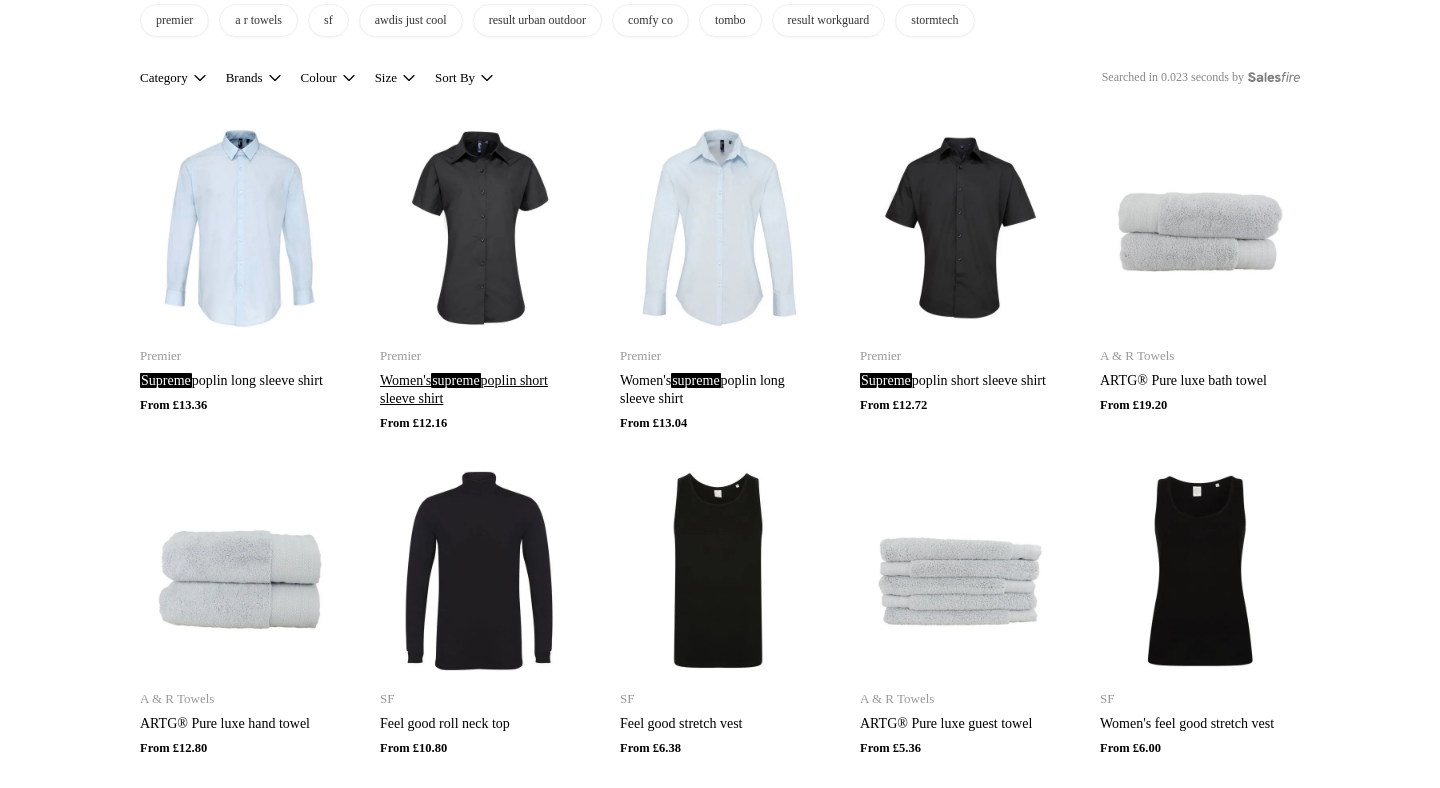 type on "*******" 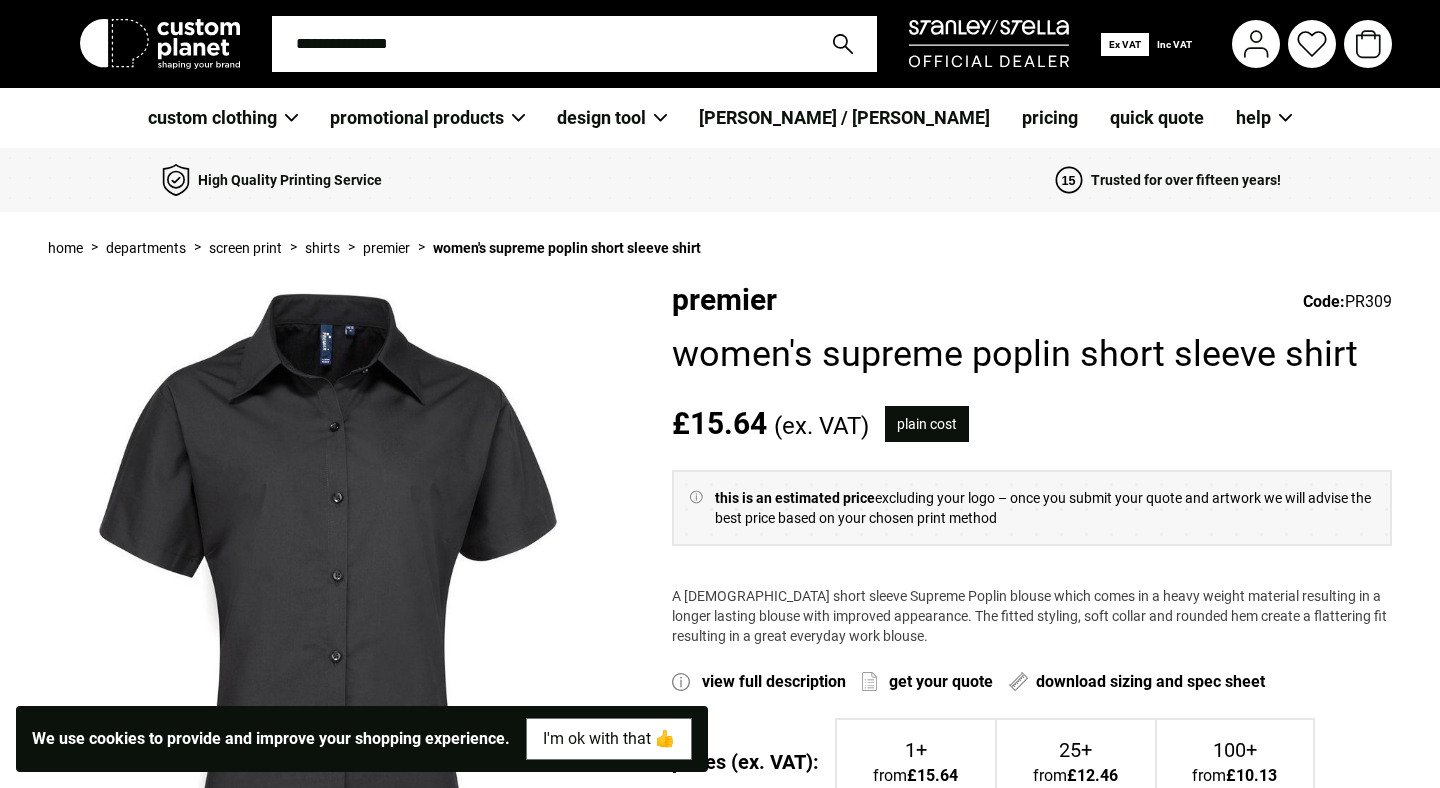 scroll, scrollTop: 0, scrollLeft: 0, axis: both 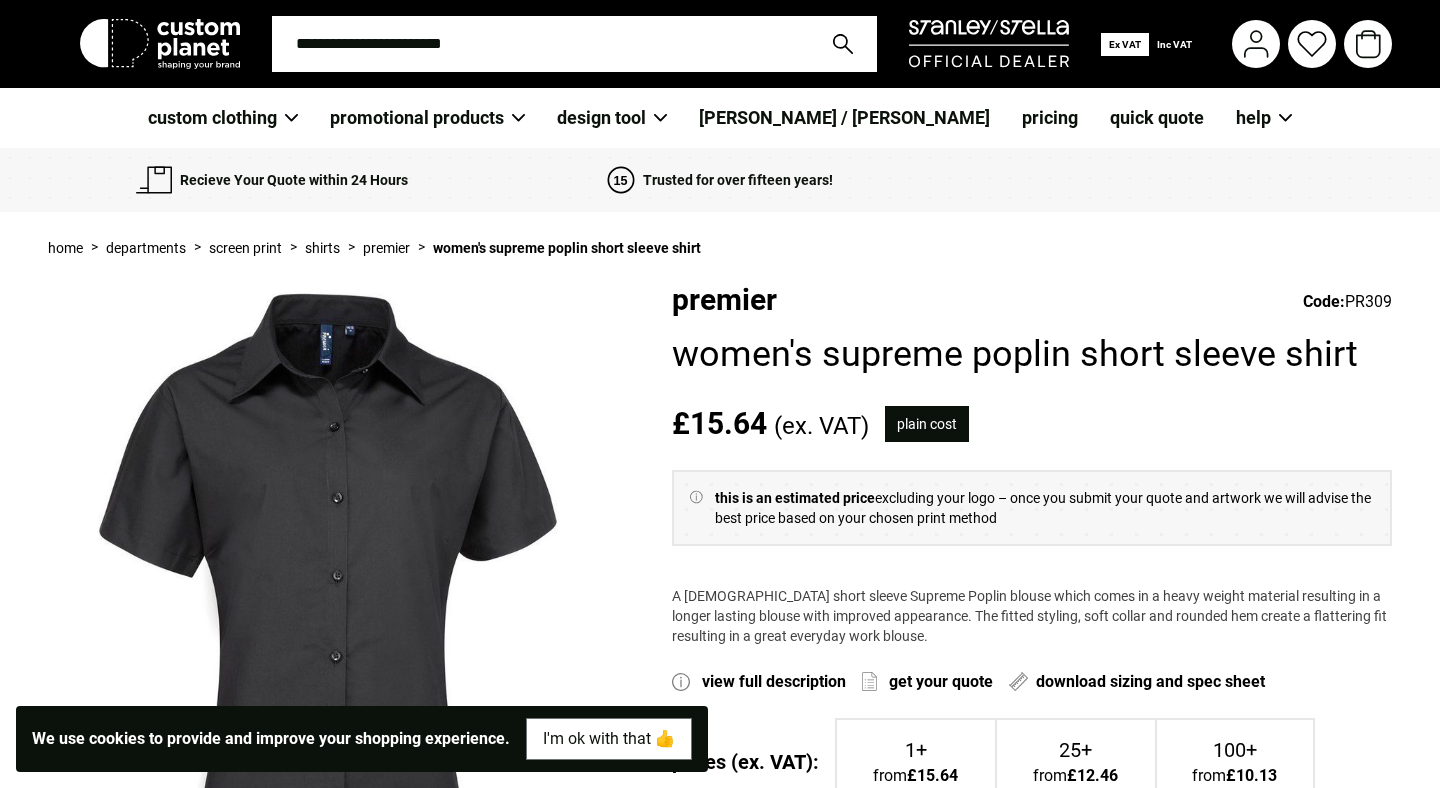 click on "pricing" at bounding box center [1050, 118] 